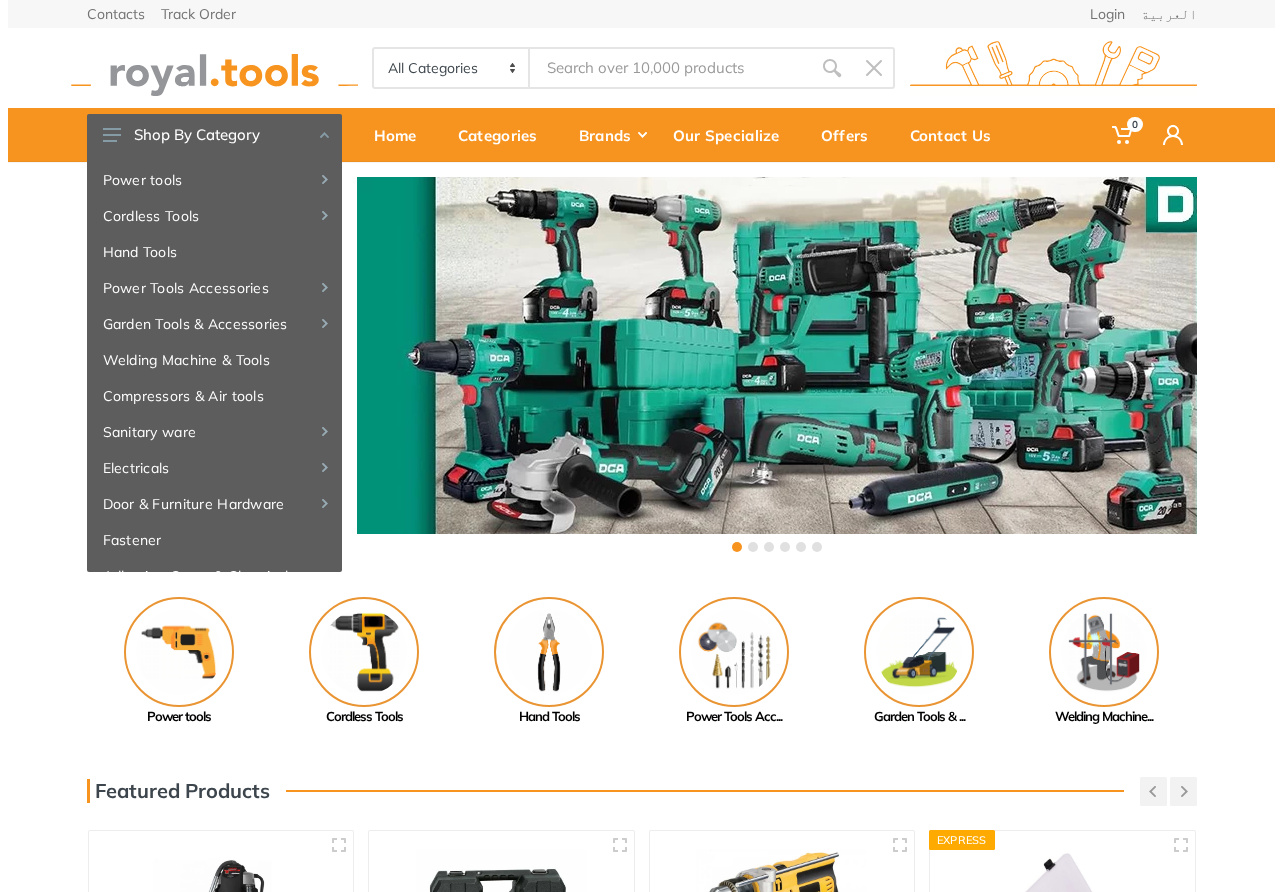 scroll, scrollTop: 0, scrollLeft: 0, axis: both 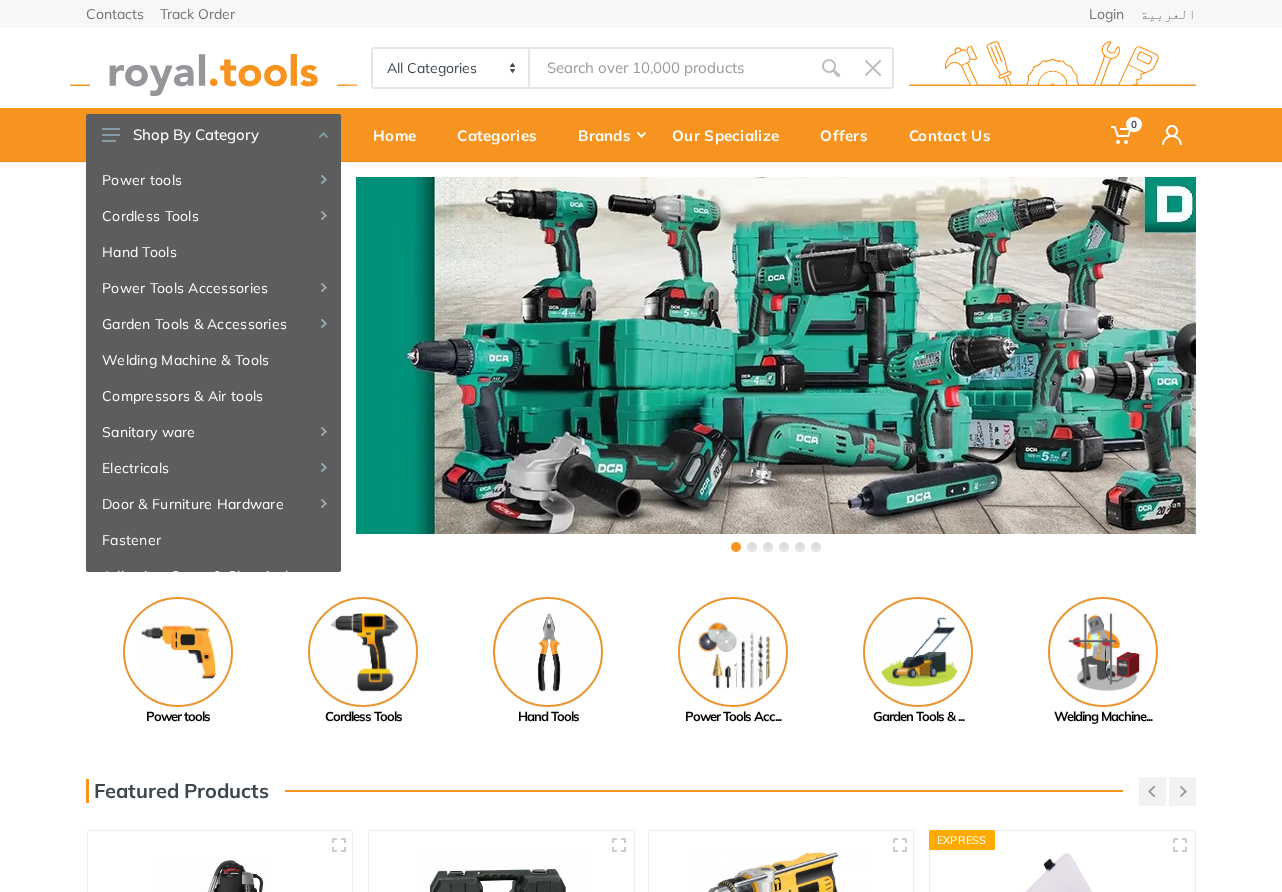 type on "20V Cordless Impact Wrench" 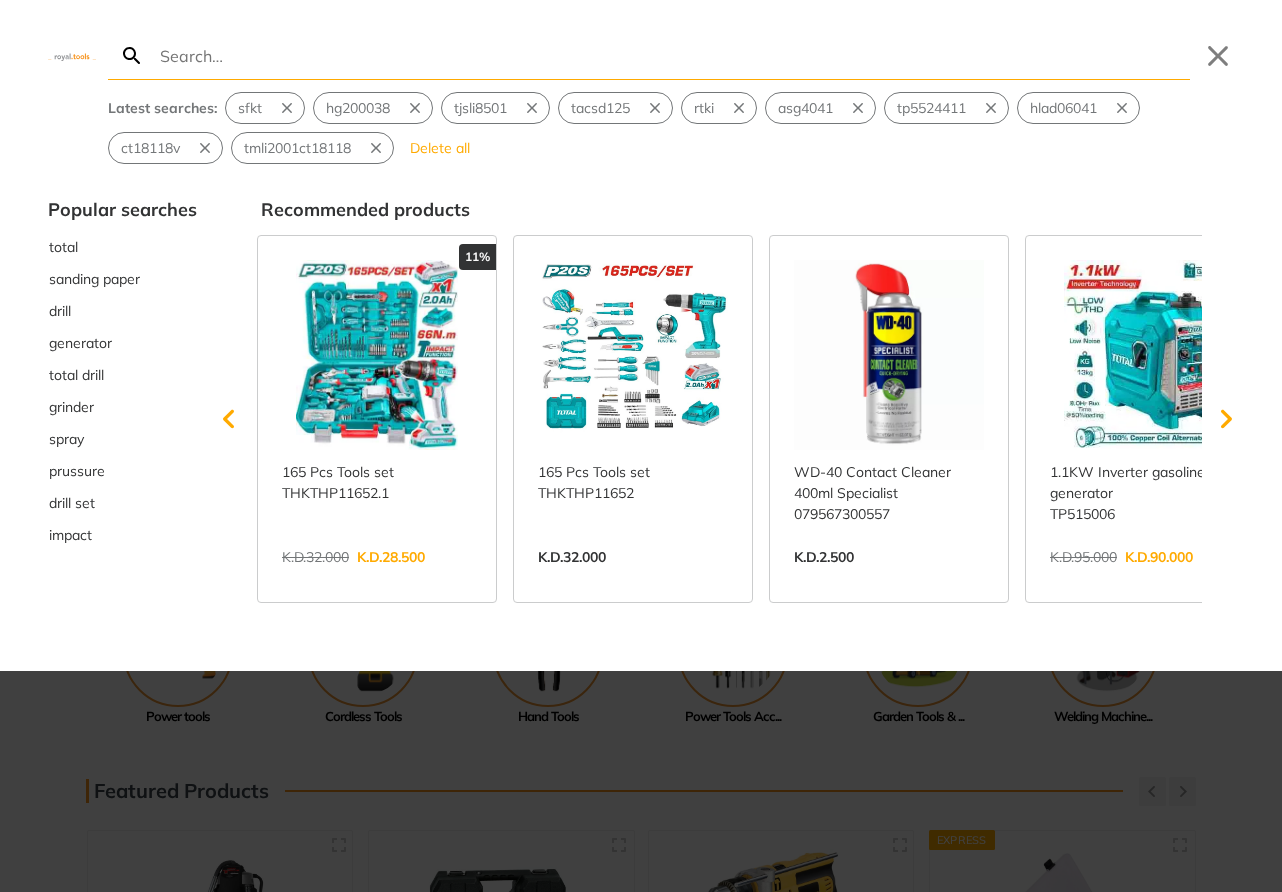 type on "20V Cordless Impact Wrench" 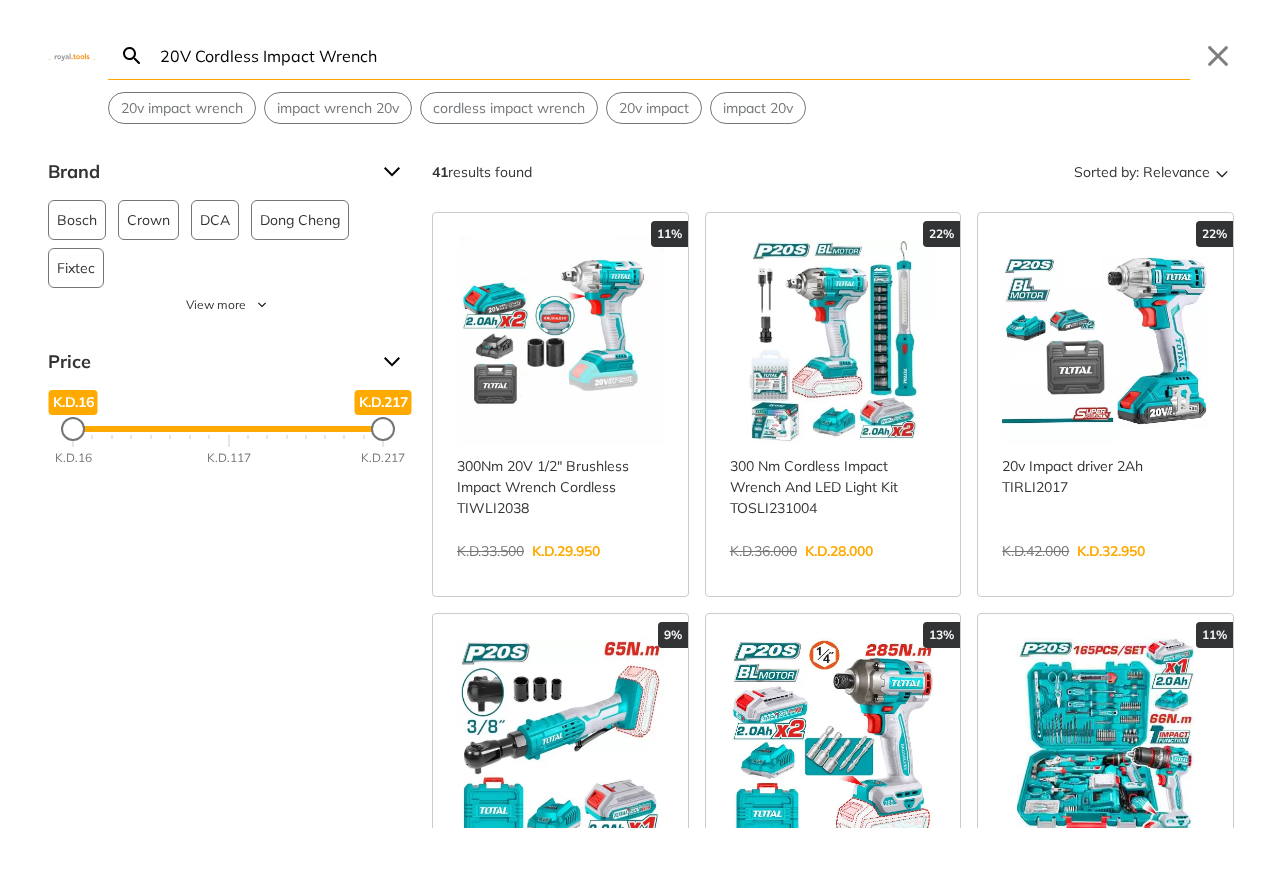 click on "View more →" at bounding box center (833, 572) 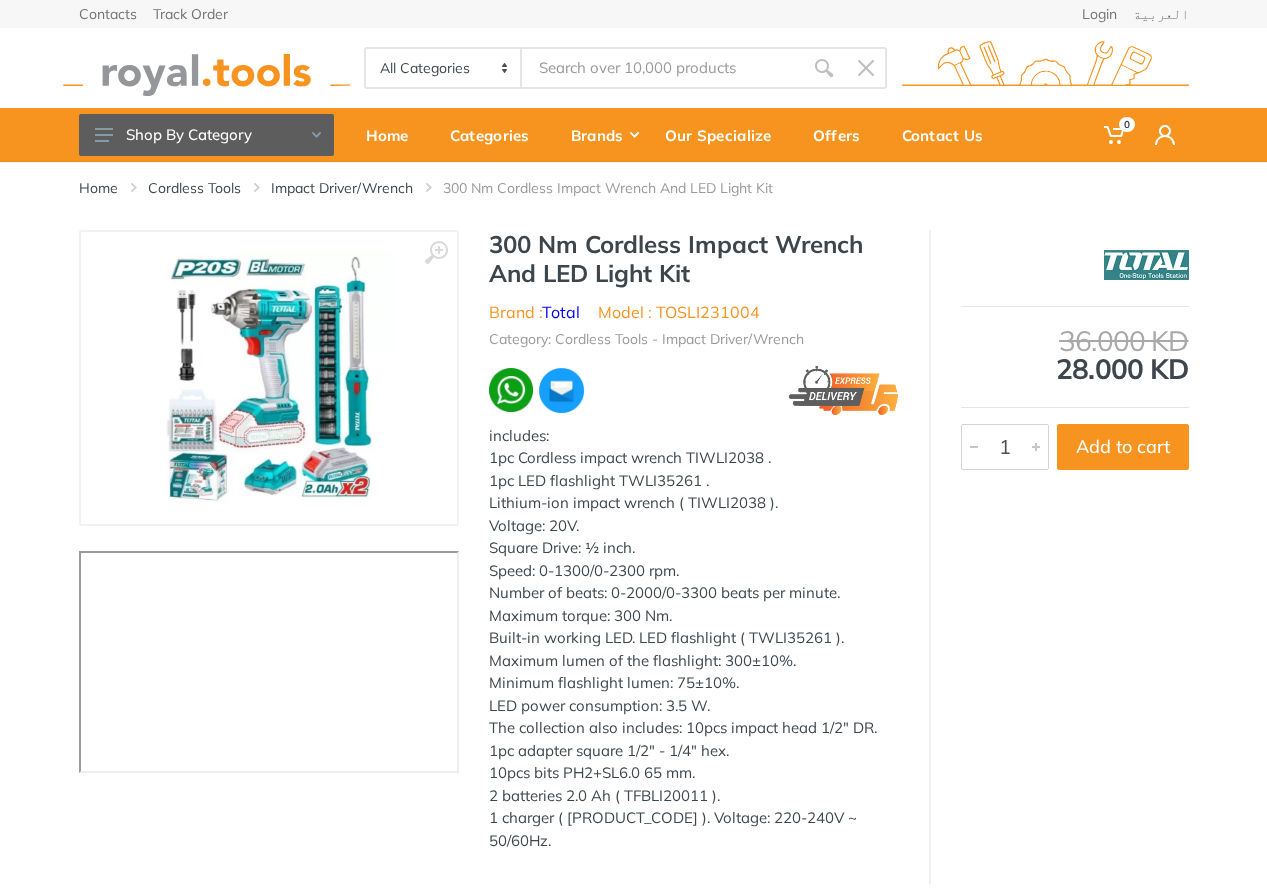 scroll, scrollTop: 0, scrollLeft: 0, axis: both 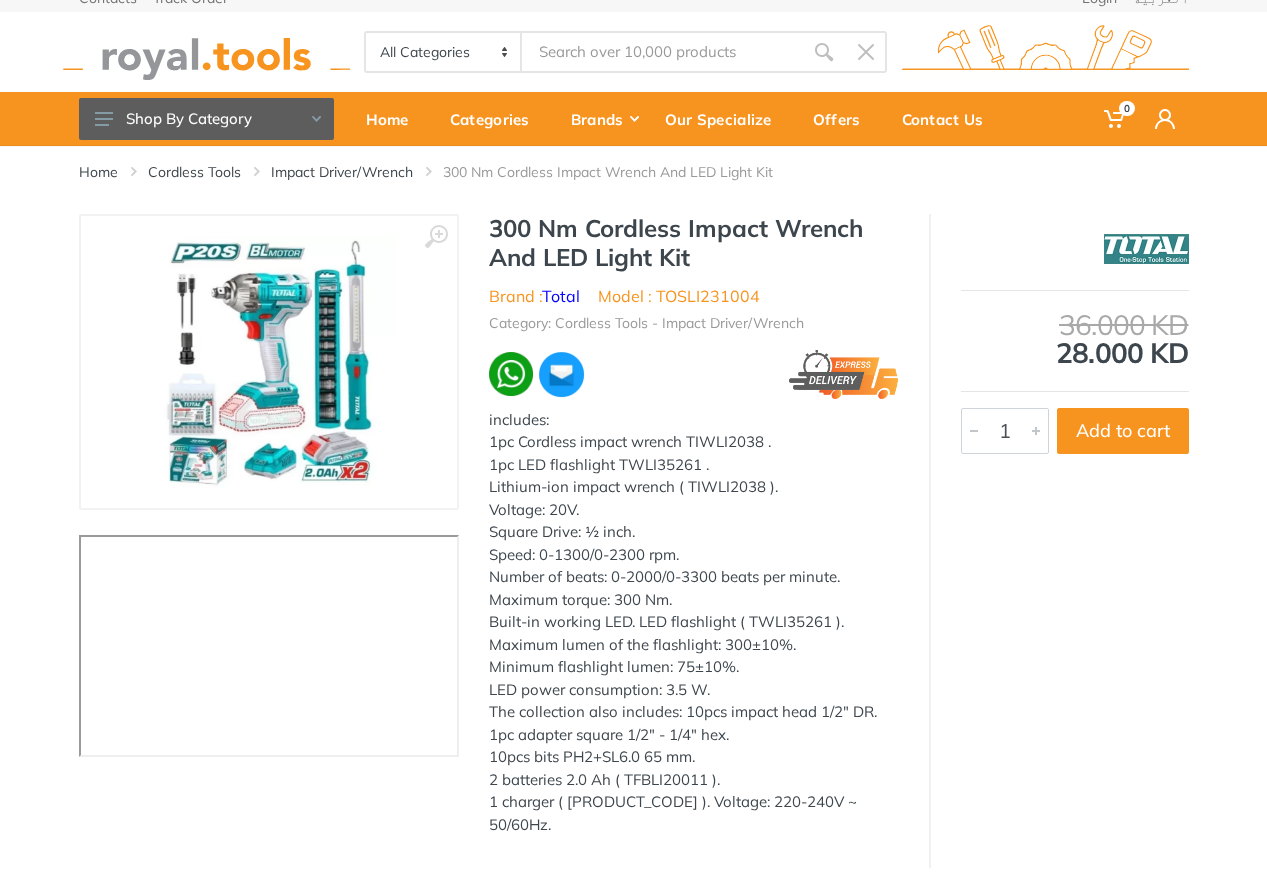 click at bounding box center (662, 52) 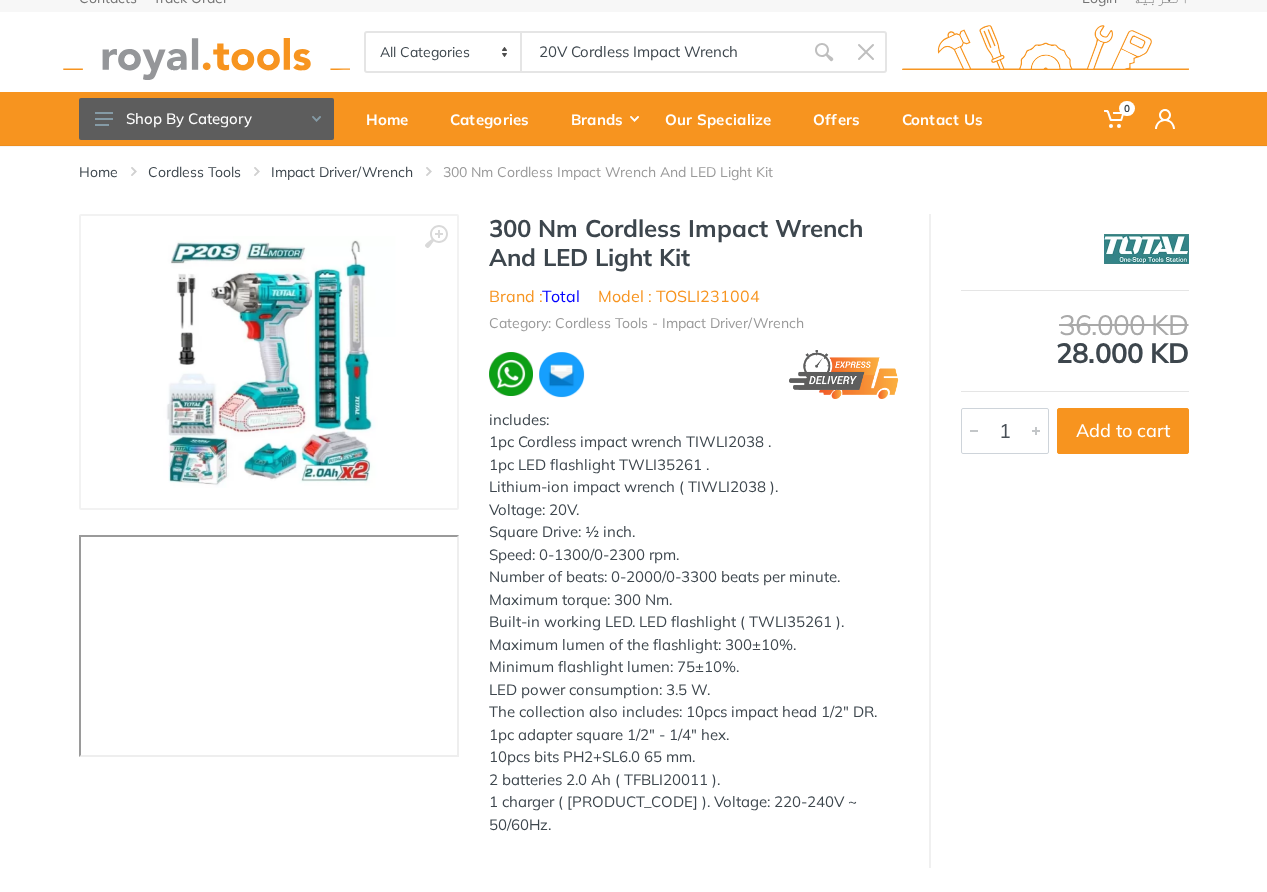type on "20V Cordless Impact Wrench" 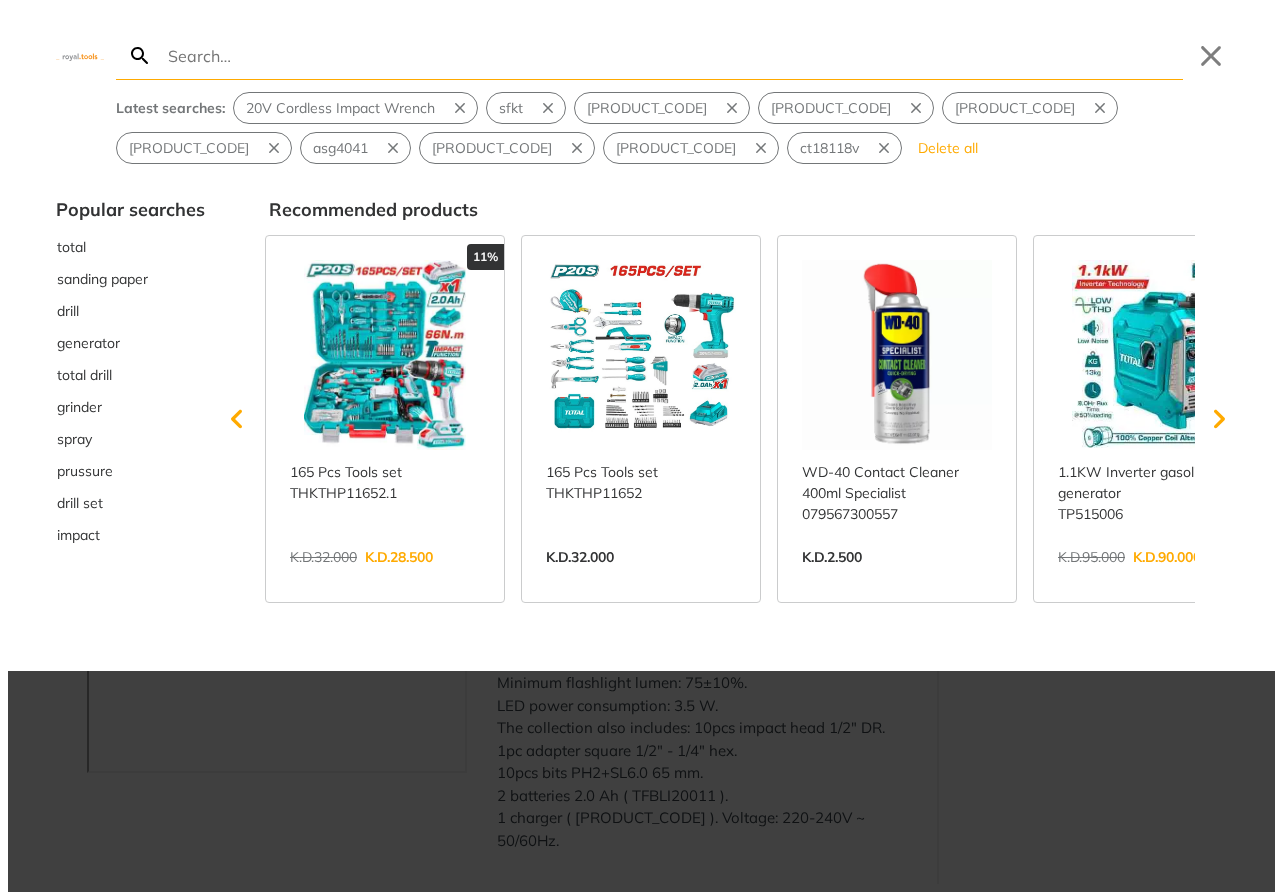 scroll, scrollTop: 0, scrollLeft: 0, axis: both 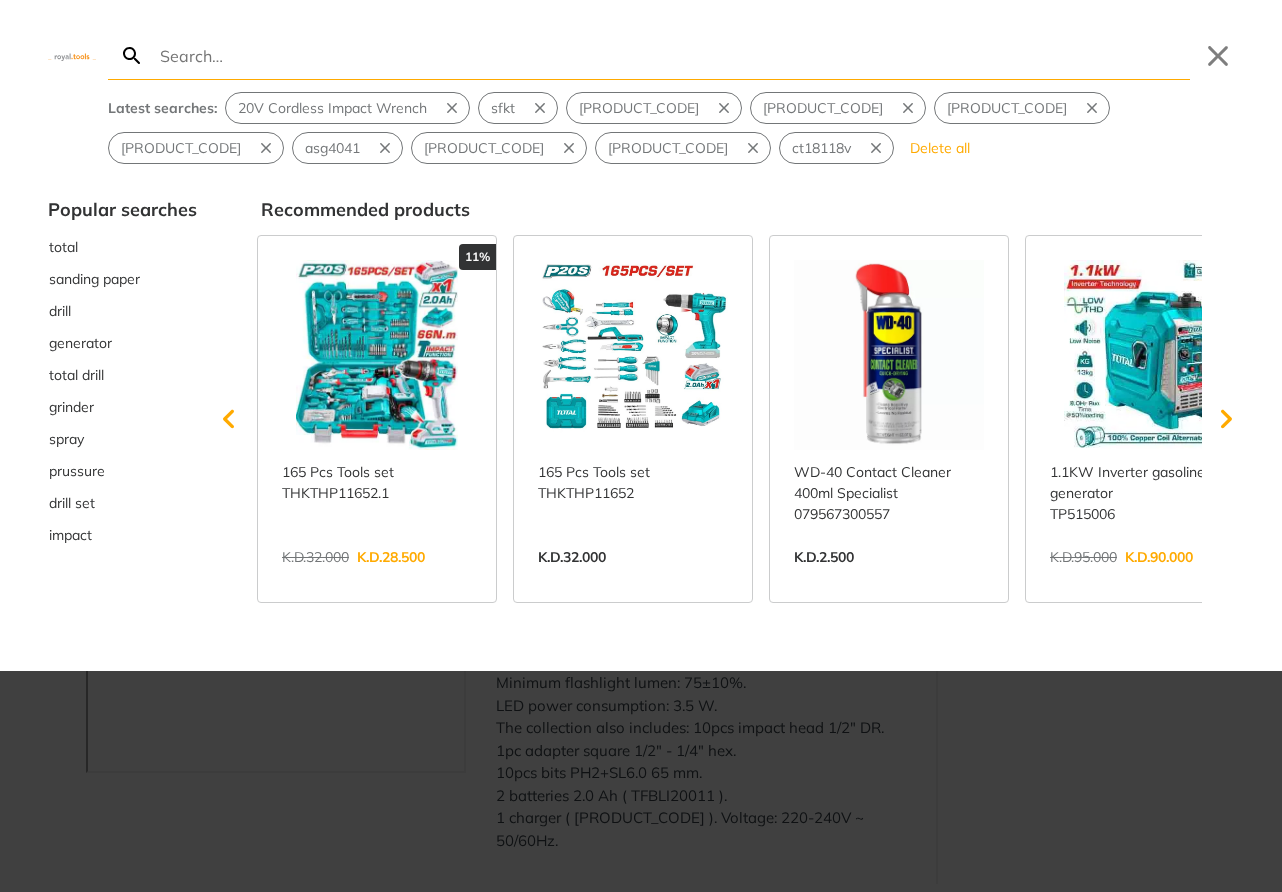 type on "20V Cordless Impact Wrench" 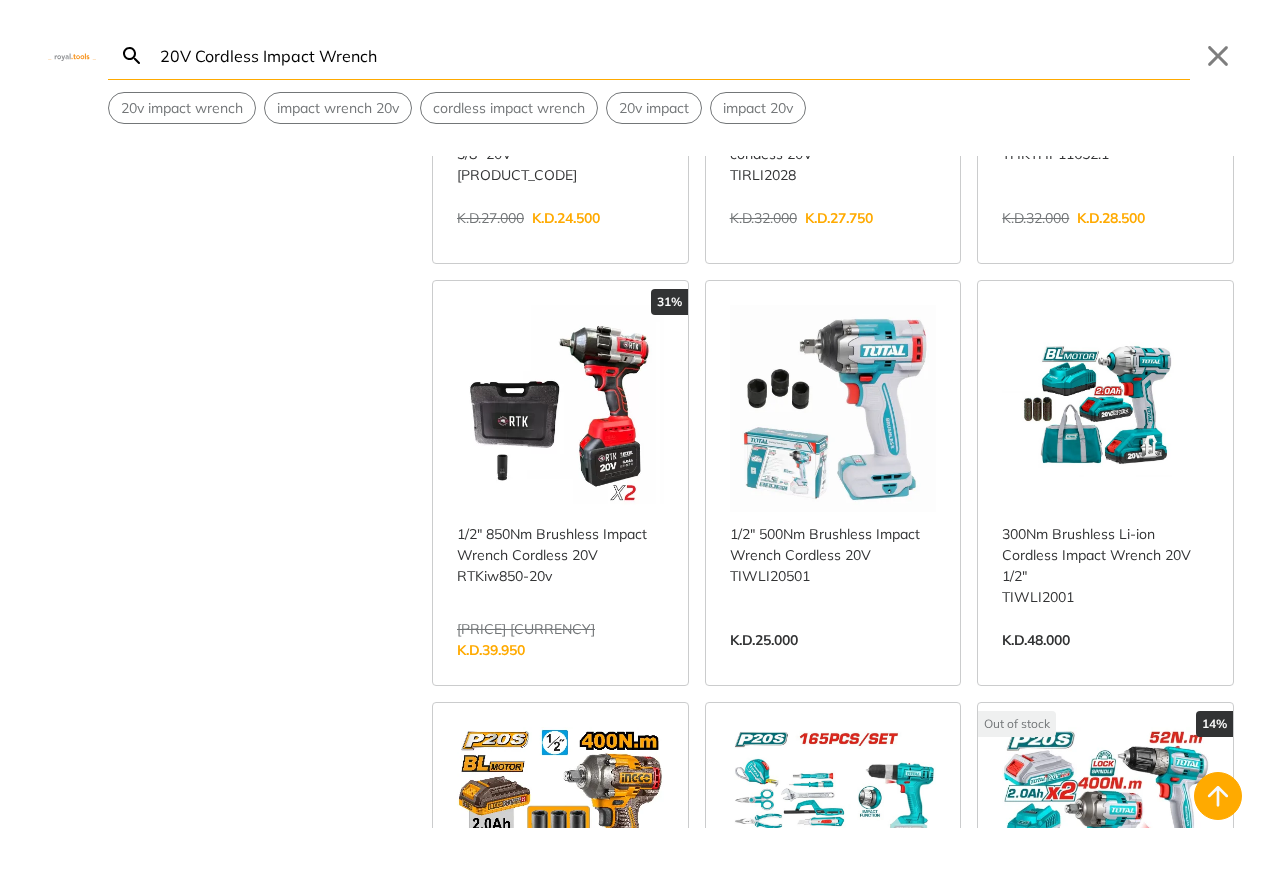 scroll, scrollTop: 1029, scrollLeft: 0, axis: vertical 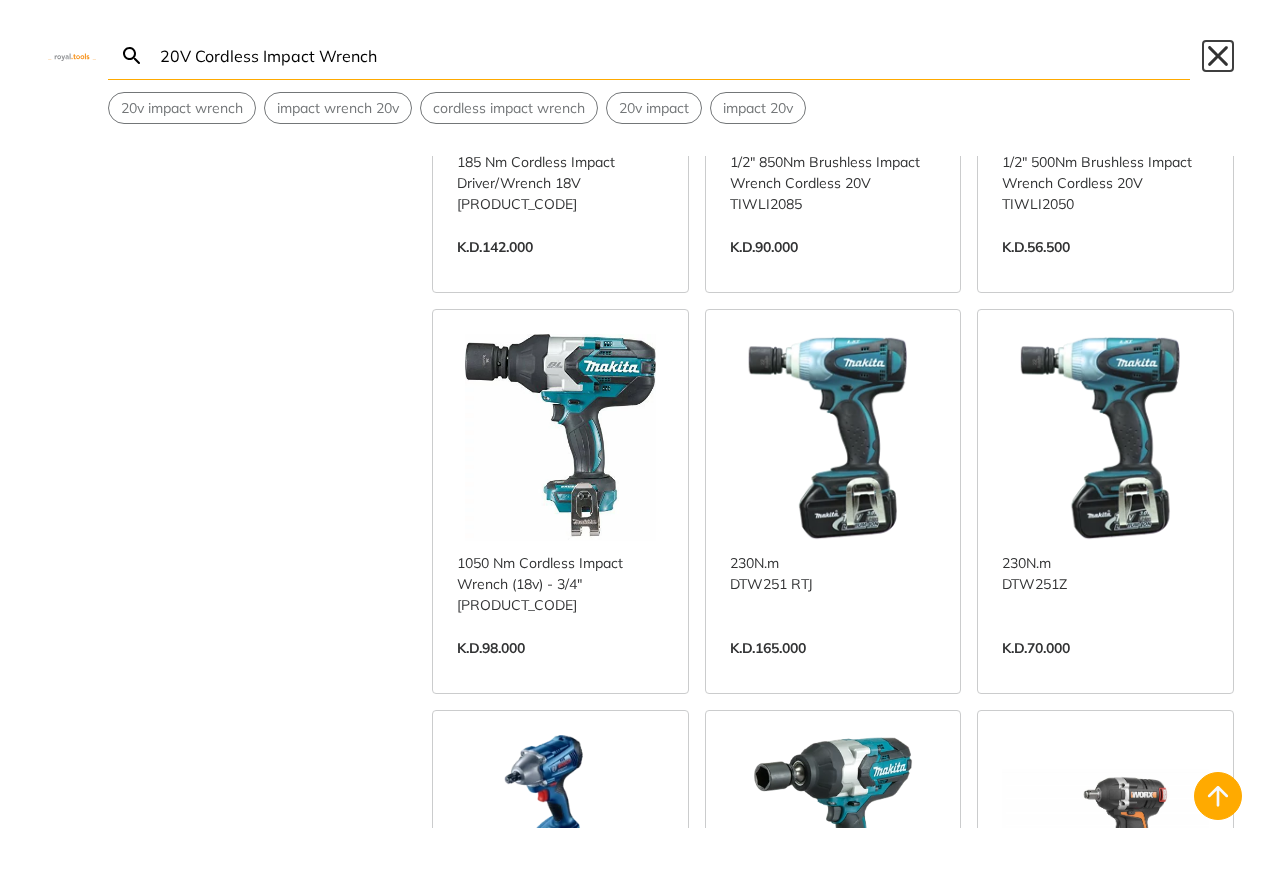 click on "Close" at bounding box center [1218, 56] 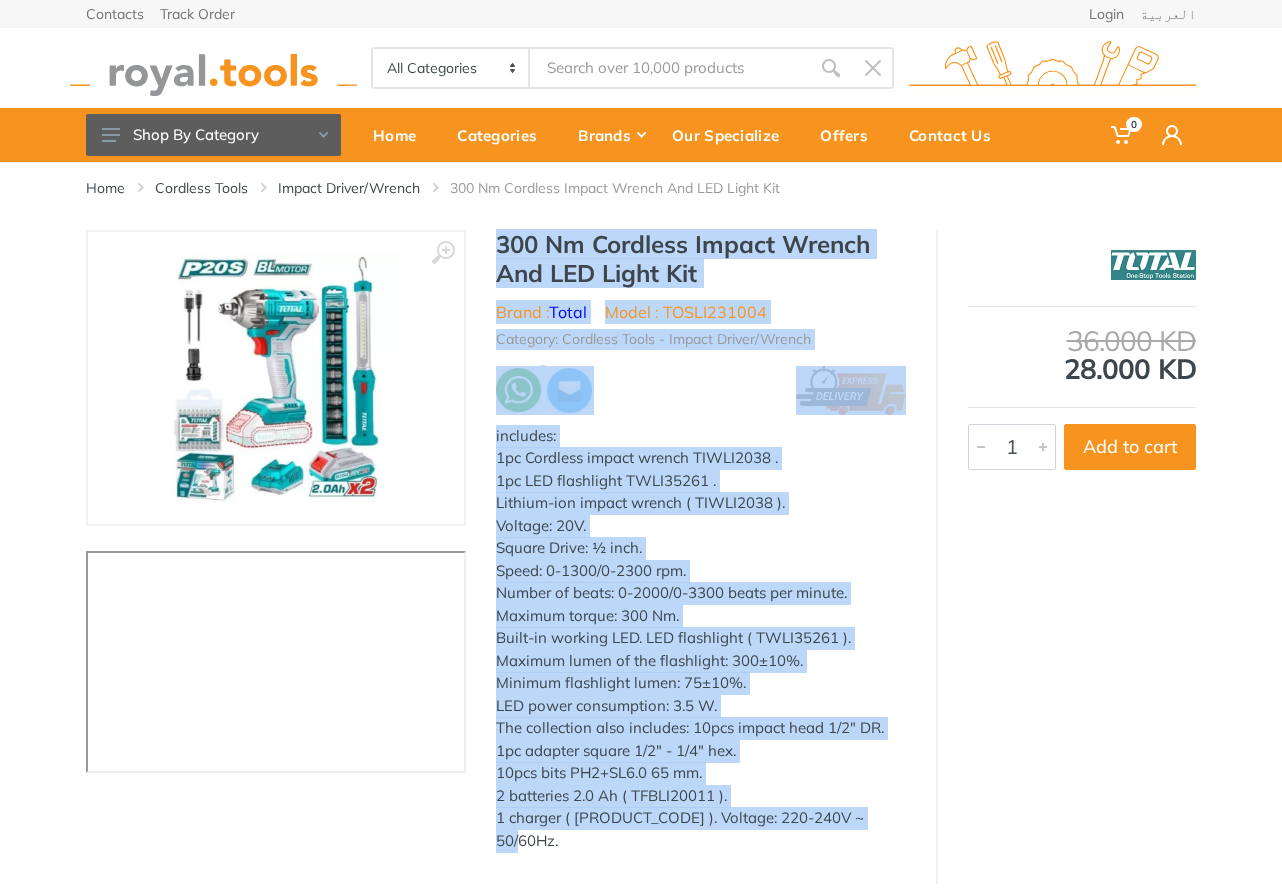 drag, startPoint x: 497, startPoint y: 242, endPoint x: 899, endPoint y: 821, distance: 704.8723 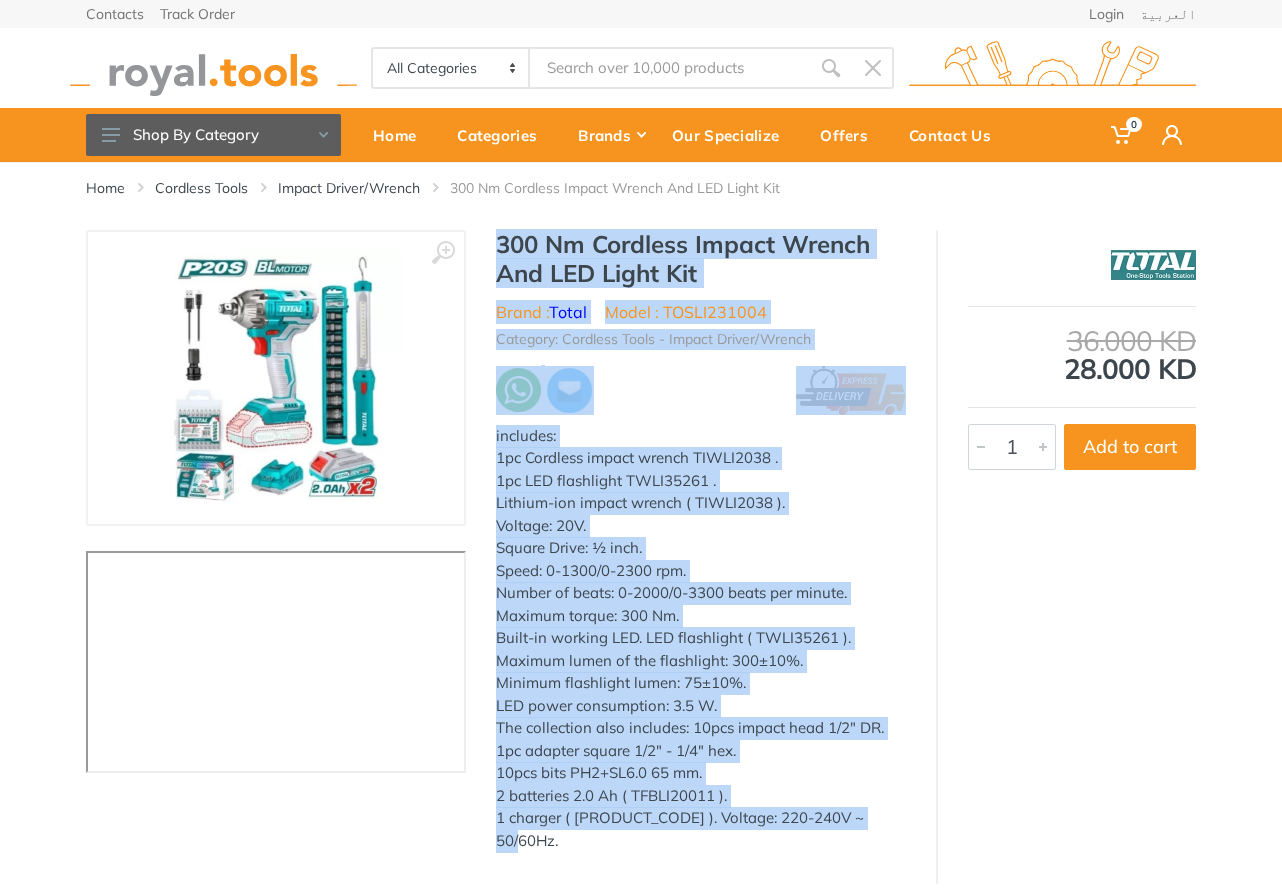 click on "300 Nm Cordless Impact Wrench And LED Light Kit
Brand : Total
Model : TOSLI231004
Category: Cordless Tools - Impact Driver/Wrench
includes: 1pc Cordless impact wrench TIWLI2038 . 1pc LED flashlight TWLI35261 . Lithium-ion impact wrench ( TIWLI2038 ). Voltage: 20V. Square Drive: ½ inch. Speed: 0-1300/0-2300 rpm. Number of beats: 0-2000/0-3300 beats per minute." at bounding box center (701, 547) 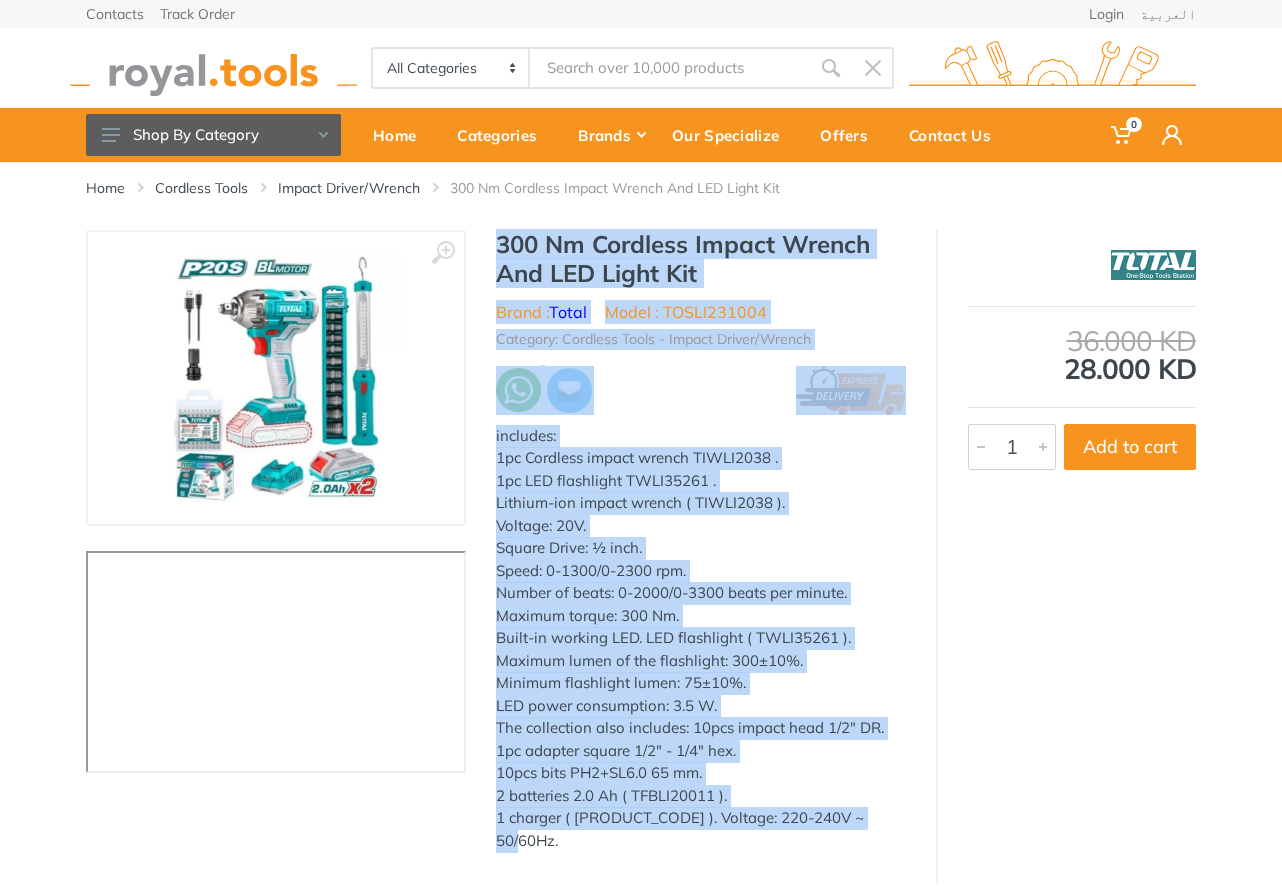copy on "300 Nm Cordless Impact Wrench And LED Light Kit
Brand :  Total
Model : TOSLI231004
Category: Cordless Tools - Impact Driver/Wrench
includes:  1pc Cordless impact wrench TIWLI2038 .  1pc LED flashlight TWLI35261 .  Lithium-ion impact wrench ( TIWLI2038 ).  Voltage: 20V.  Square Drive: ½ inch.  Speed: 0-1300/0-2300 rpm.  Number of beats: 0-2000/0-3300 beats per minute.  Maximum torque: 300 Nm.  Built-in working LED. LED flashlight ( TWLI35261 ).  Maximum lumen of the flashlight: 300±10%.  Minimum flashlight lumen: 75±10%.  LED power consumption: 3.5 W.  The collection also includes: 10pcs impact head 1/2" DR.  1pc adapter square 1/2" - 1/4" hex.  10pcs bits PH2+SL6.0 65 mm.  2 batteries 2.0 Ah ( TFBLI20011 ).  1 charger ( TFCLI2001 ). Voltage: 220-240V ~ 50/60Hz." 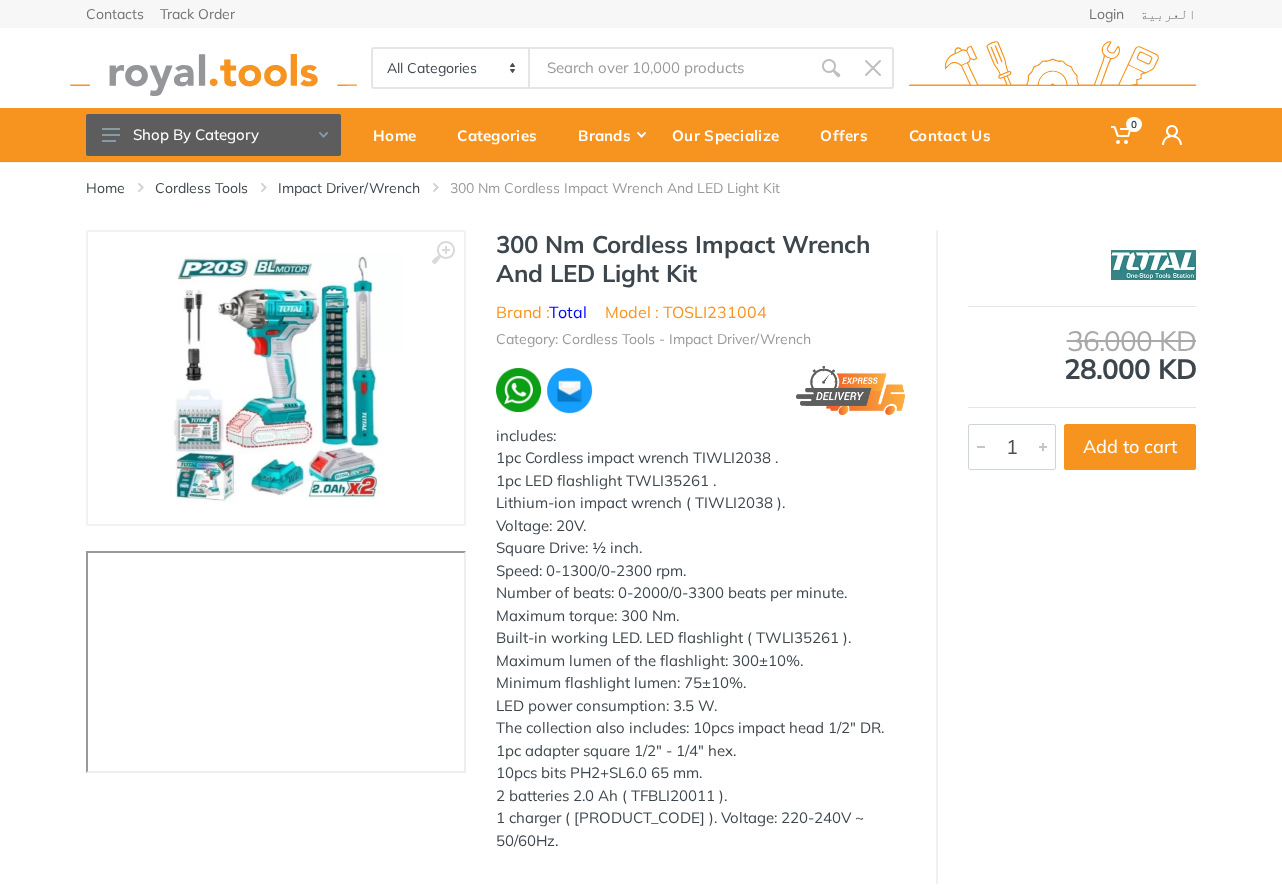 click at bounding box center (670, 68) 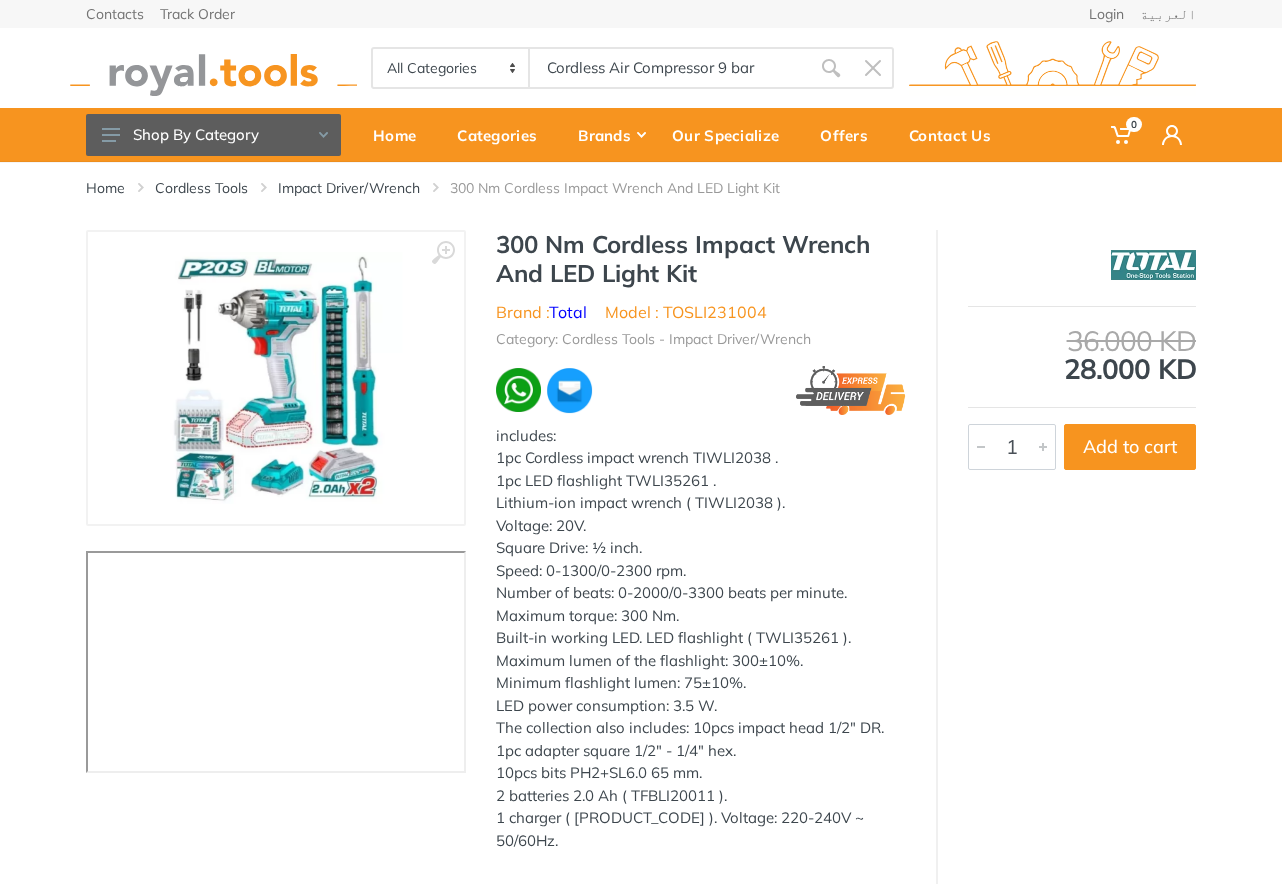 type on "Cordless Air Compressor 9 bar" 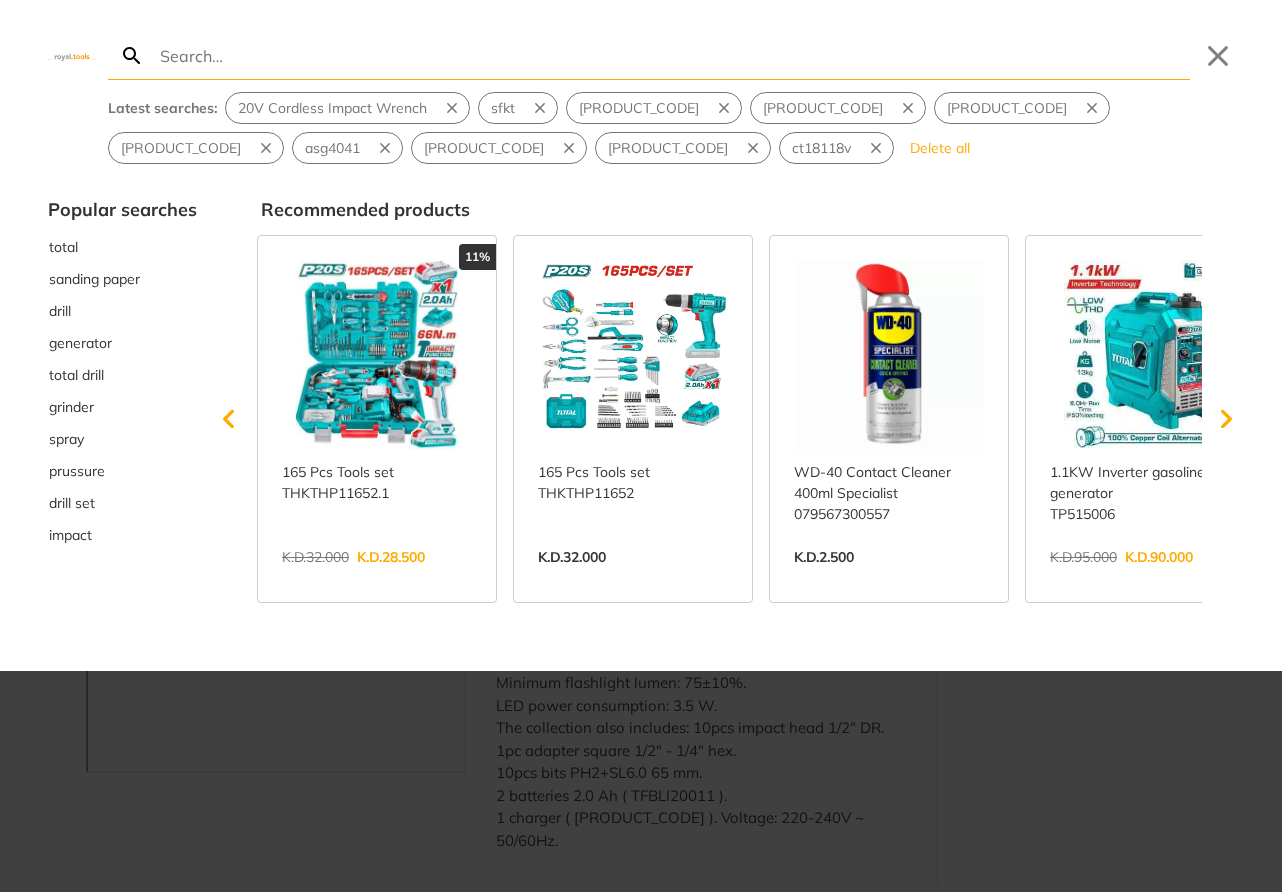 type on "Cordless Air Compressor 9 bar" 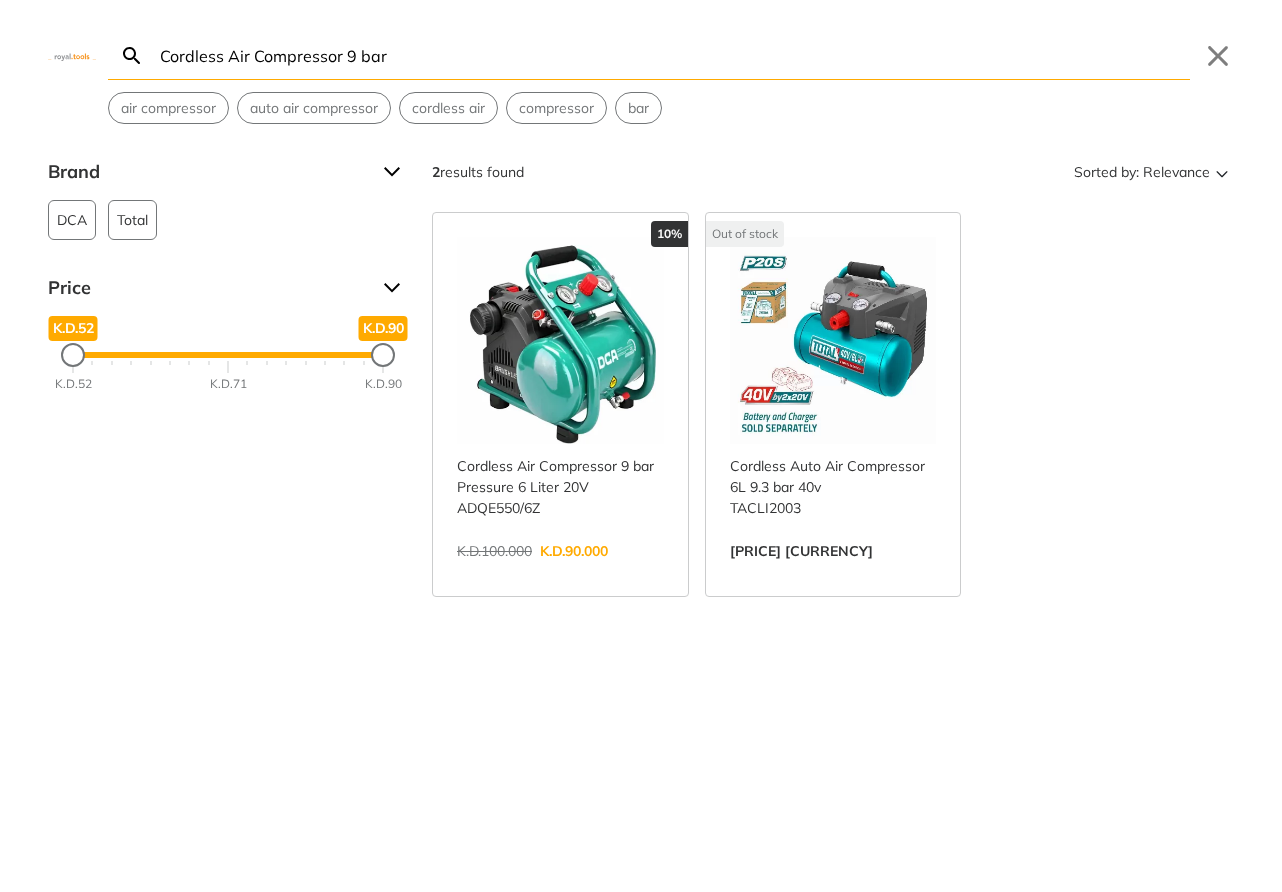 click on "View more →" at bounding box center (560, 572) 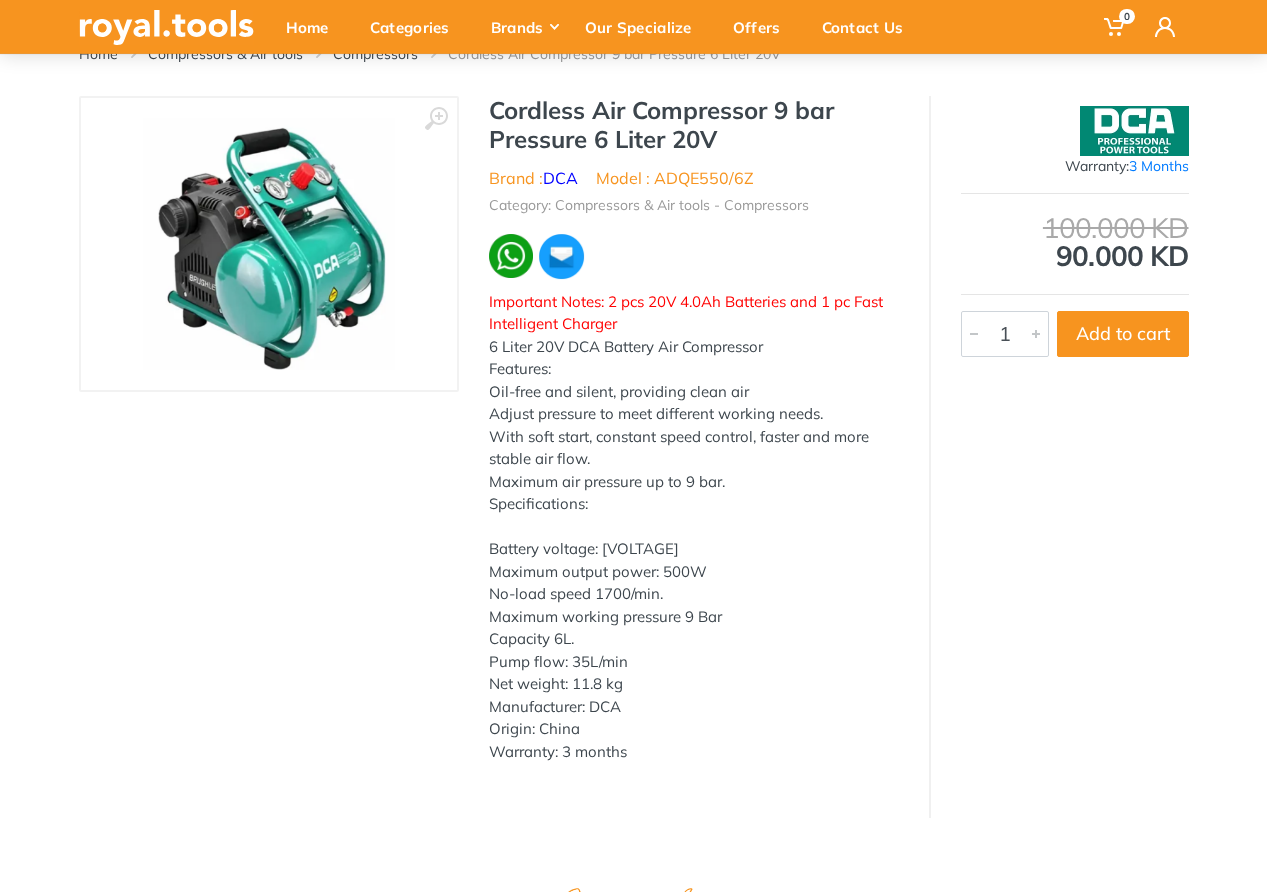 scroll, scrollTop: 80, scrollLeft: 0, axis: vertical 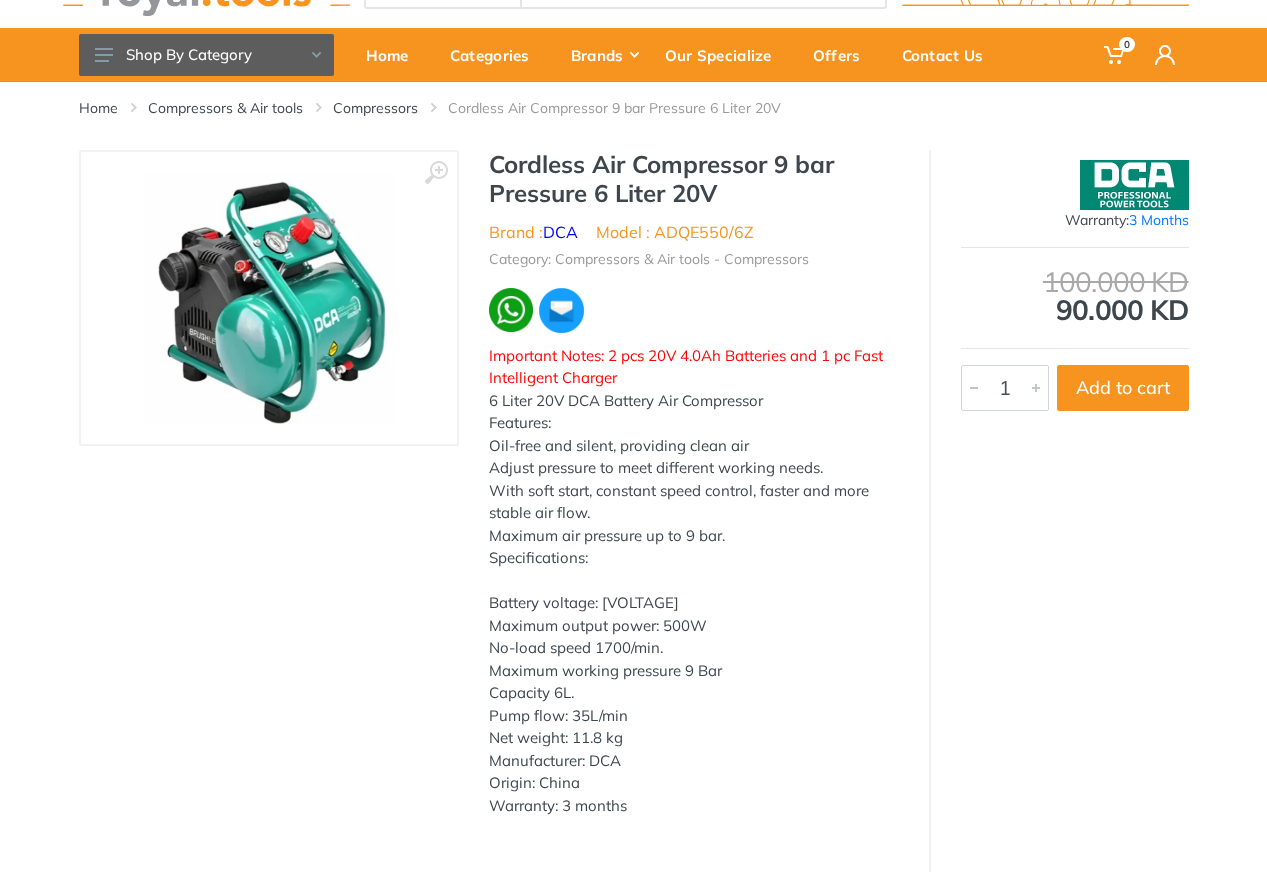 click on "Model : ADQE550/6Z" at bounding box center (675, 232) 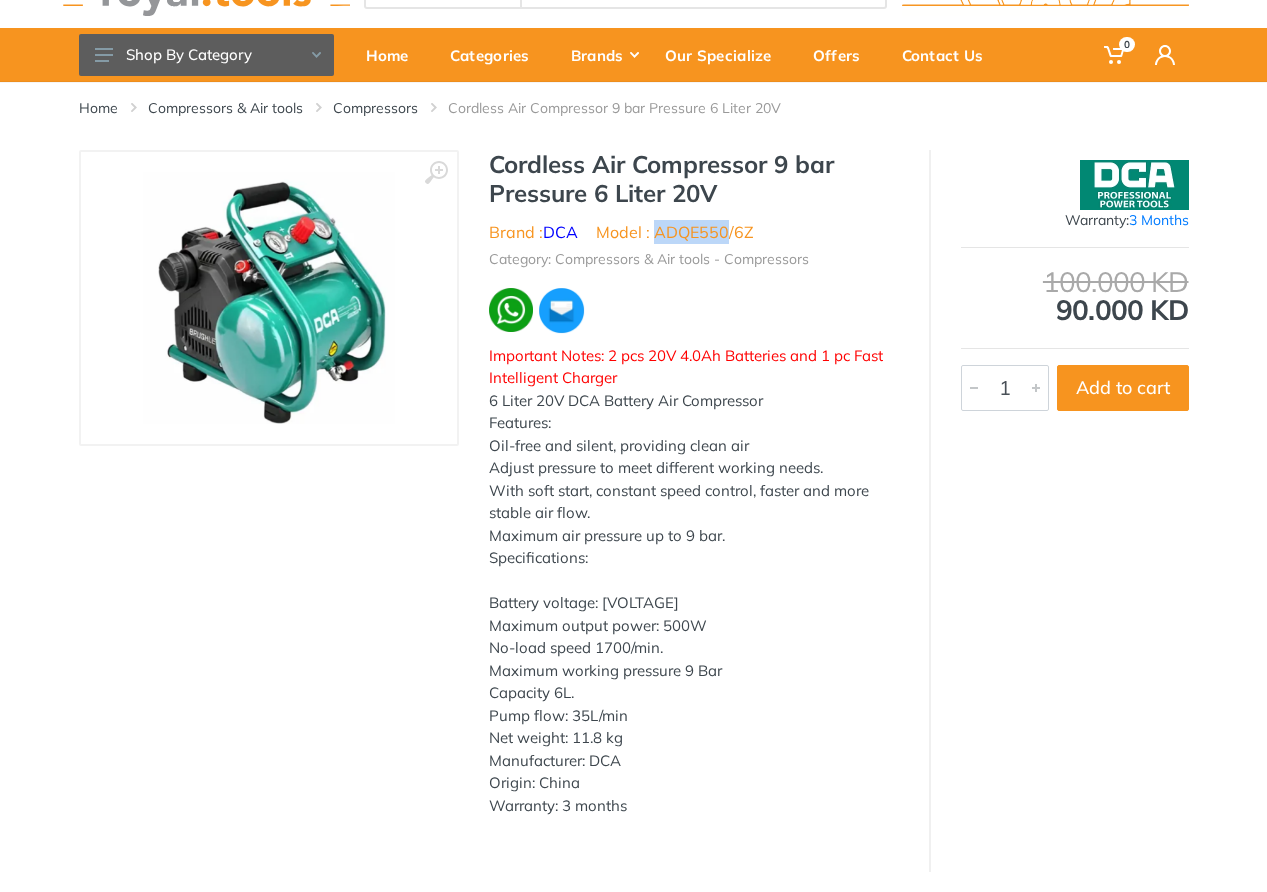 click on "Model : ADQE550/6Z" at bounding box center [675, 232] 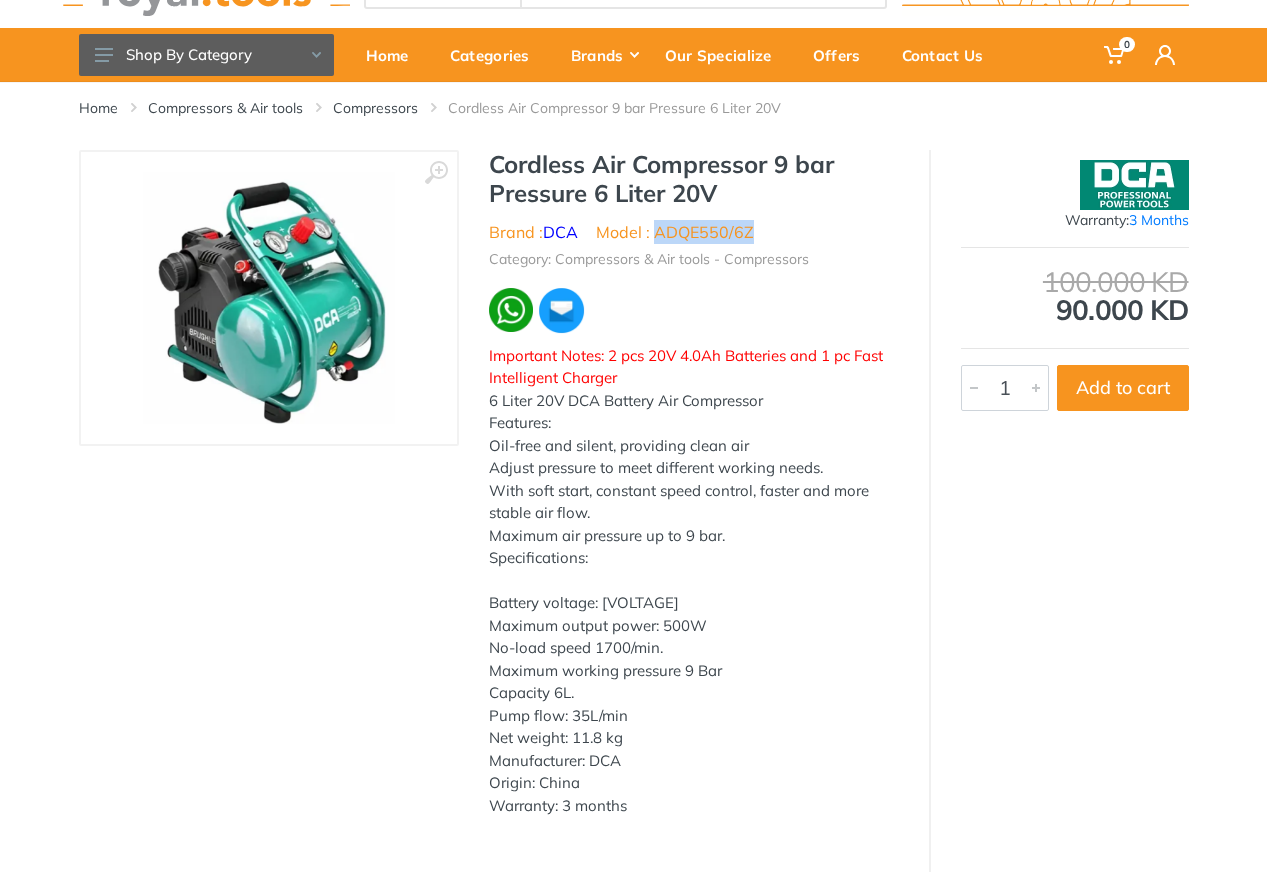 drag, startPoint x: 718, startPoint y: 227, endPoint x: 740, endPoint y: 228, distance: 22.022715 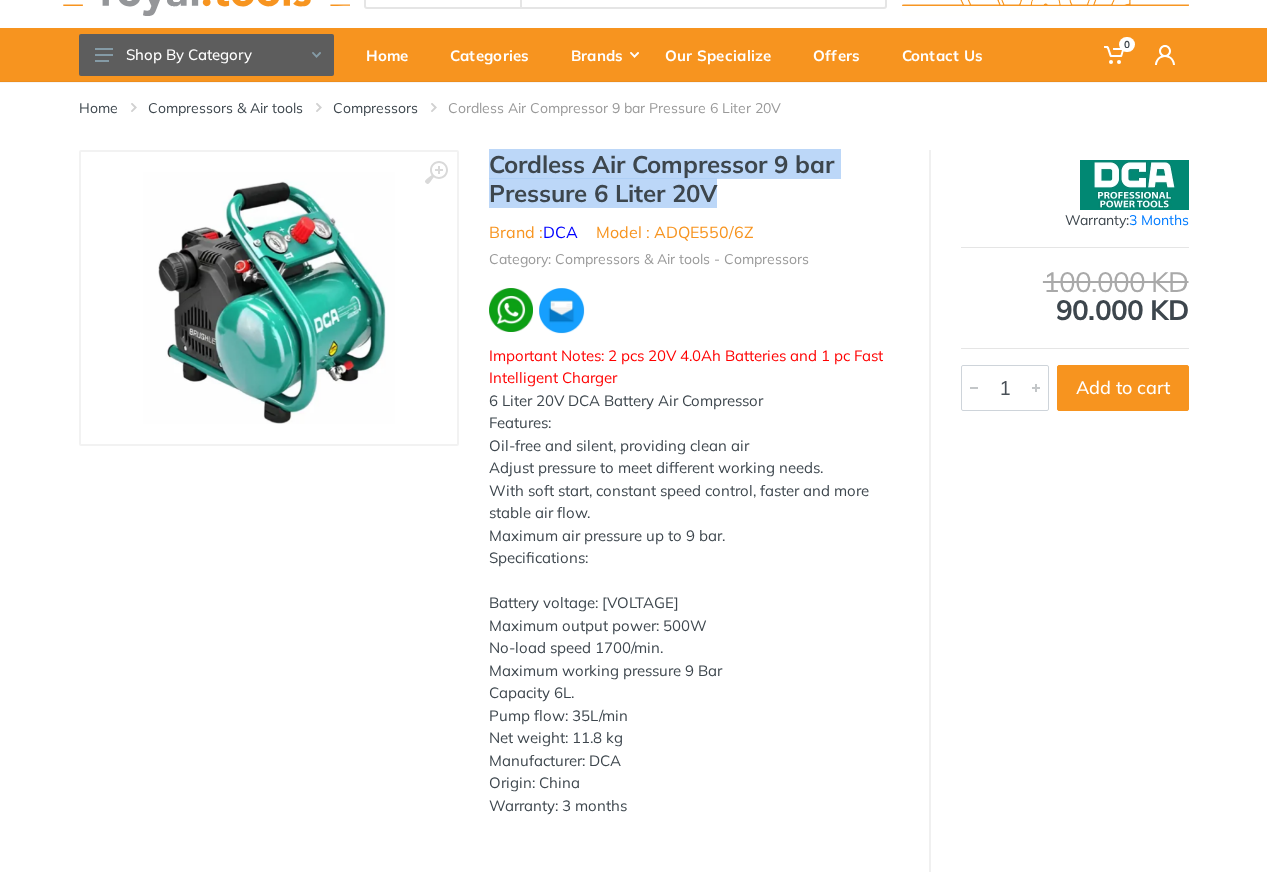 drag, startPoint x: 722, startPoint y: 188, endPoint x: 488, endPoint y: 156, distance: 236.1779 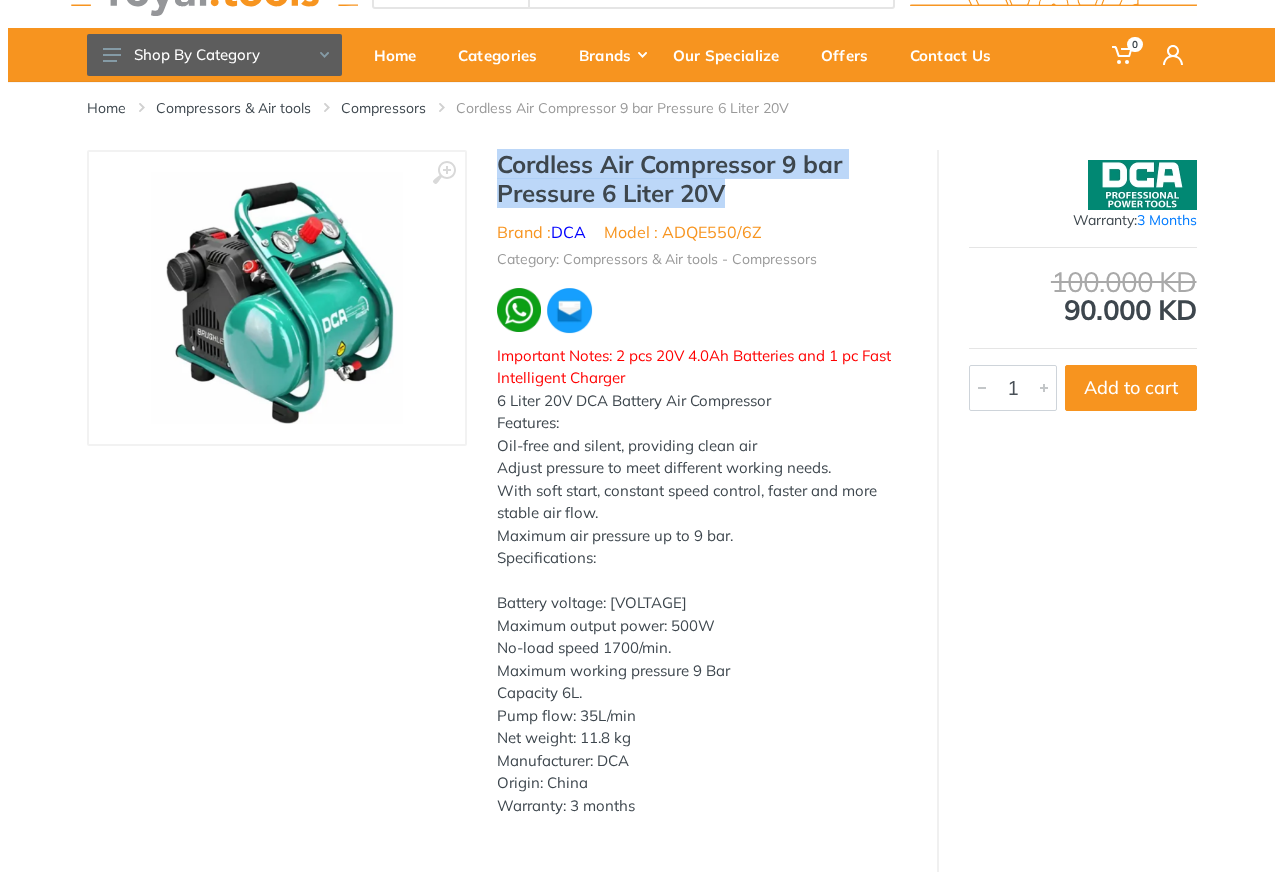 scroll, scrollTop: 0, scrollLeft: 0, axis: both 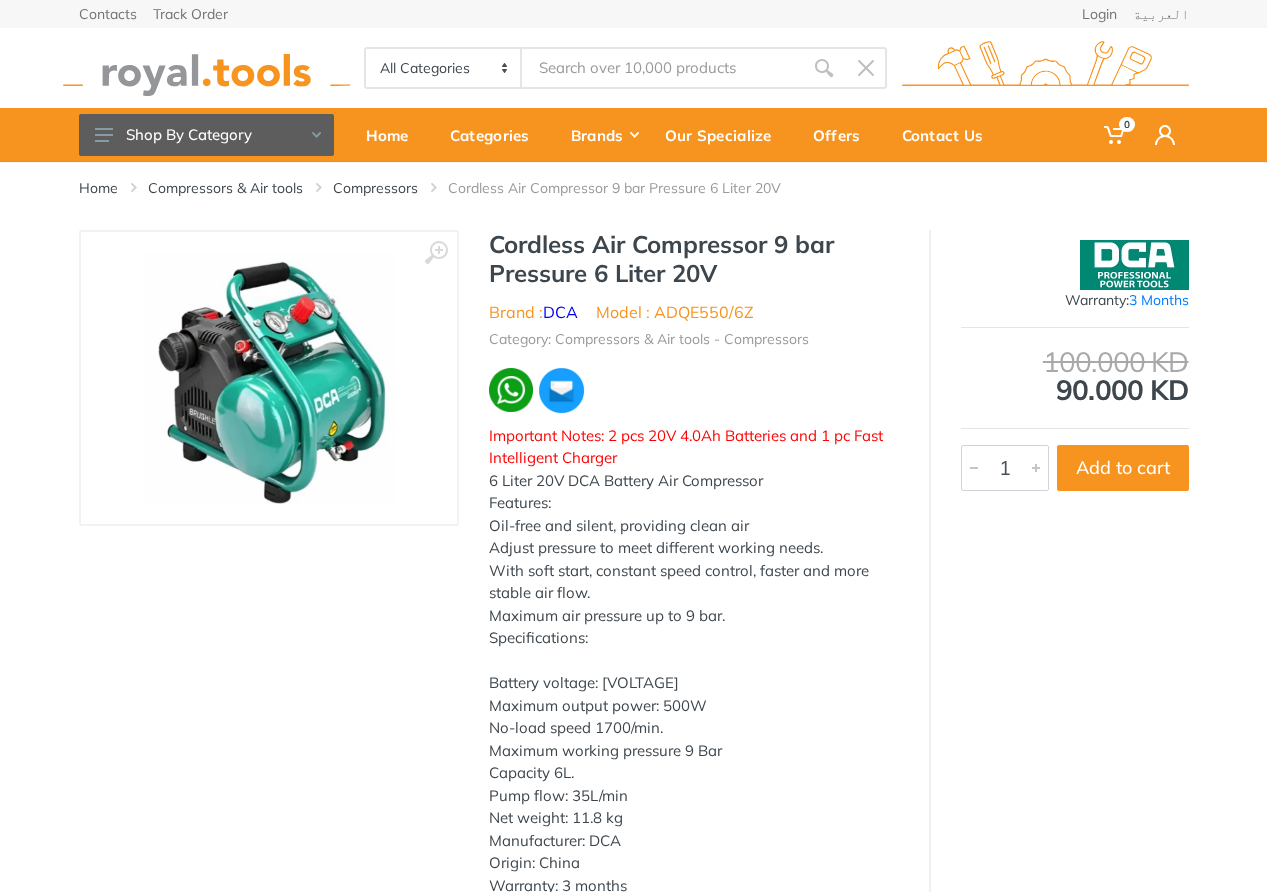 click at bounding box center (662, 68) 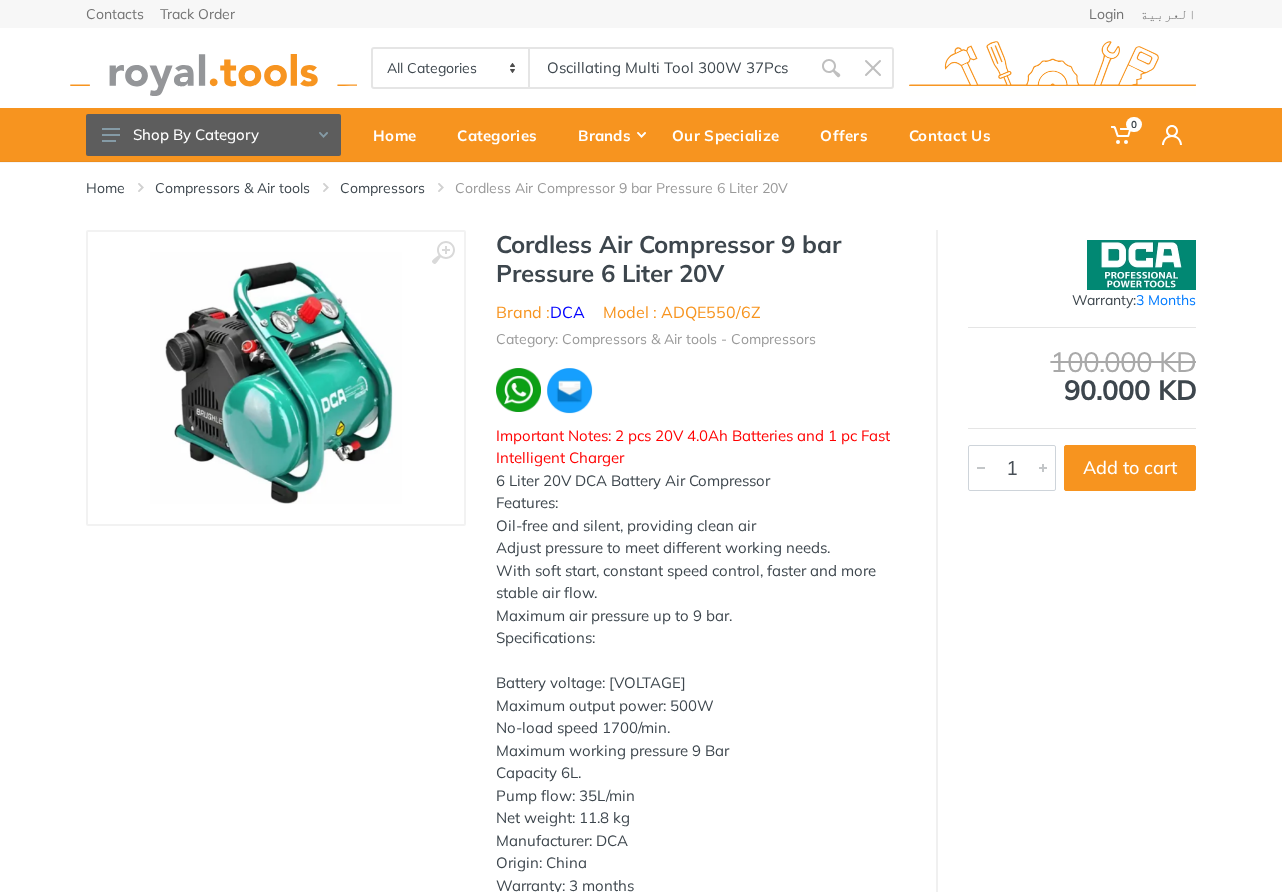 type on "Oscillating Multi Tool 300W 37Pcs" 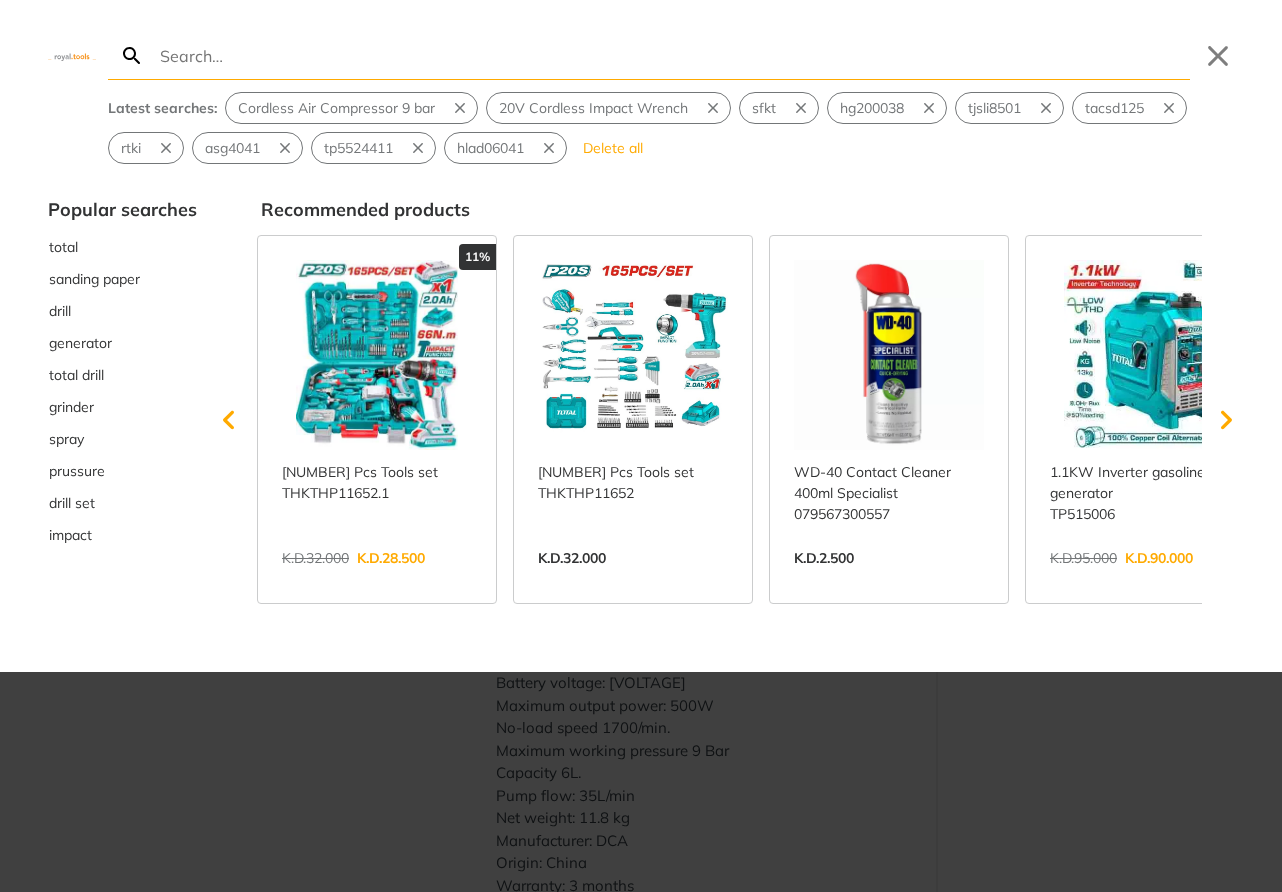 type on "Oscillating Multi Tool 300W 37Pcs" 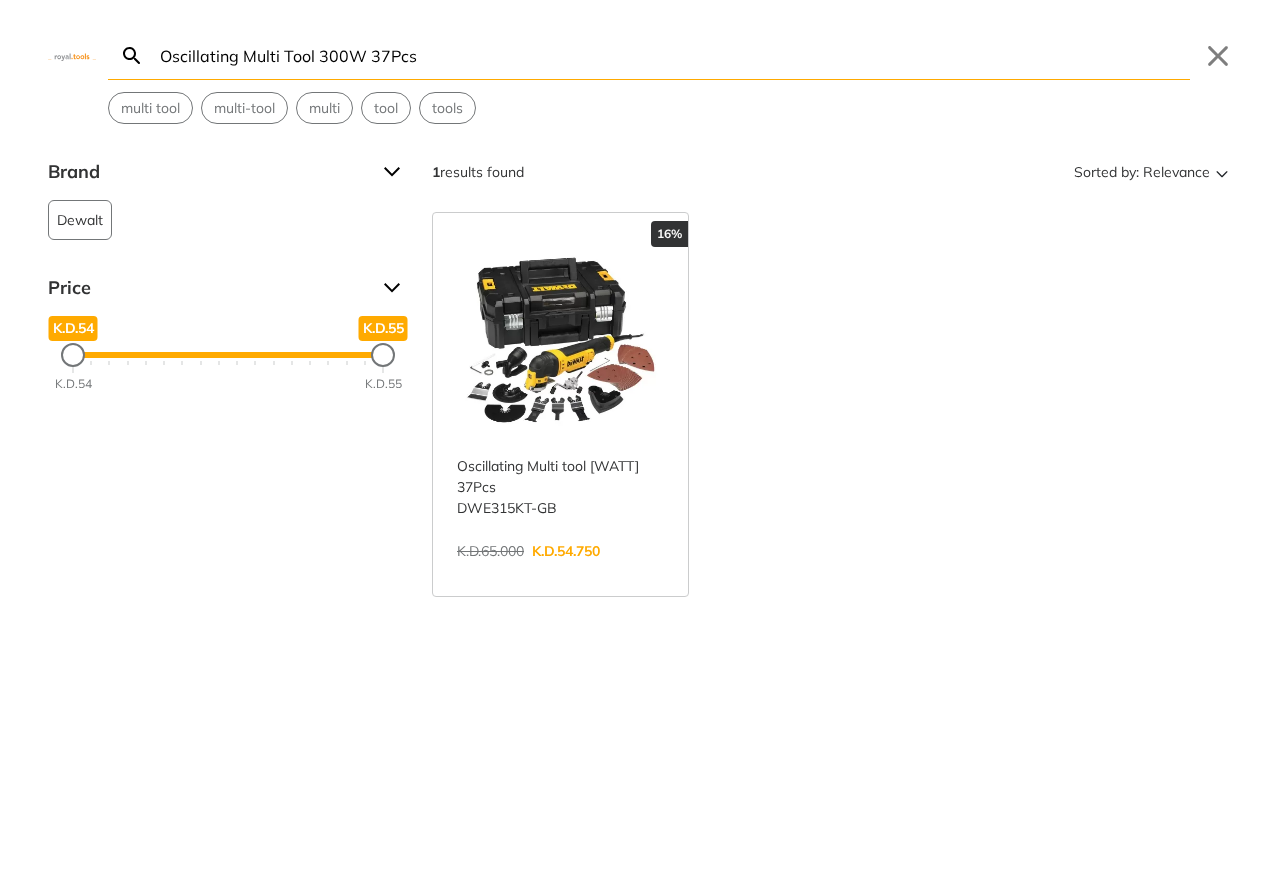 click on "View more →" at bounding box center (560, 572) 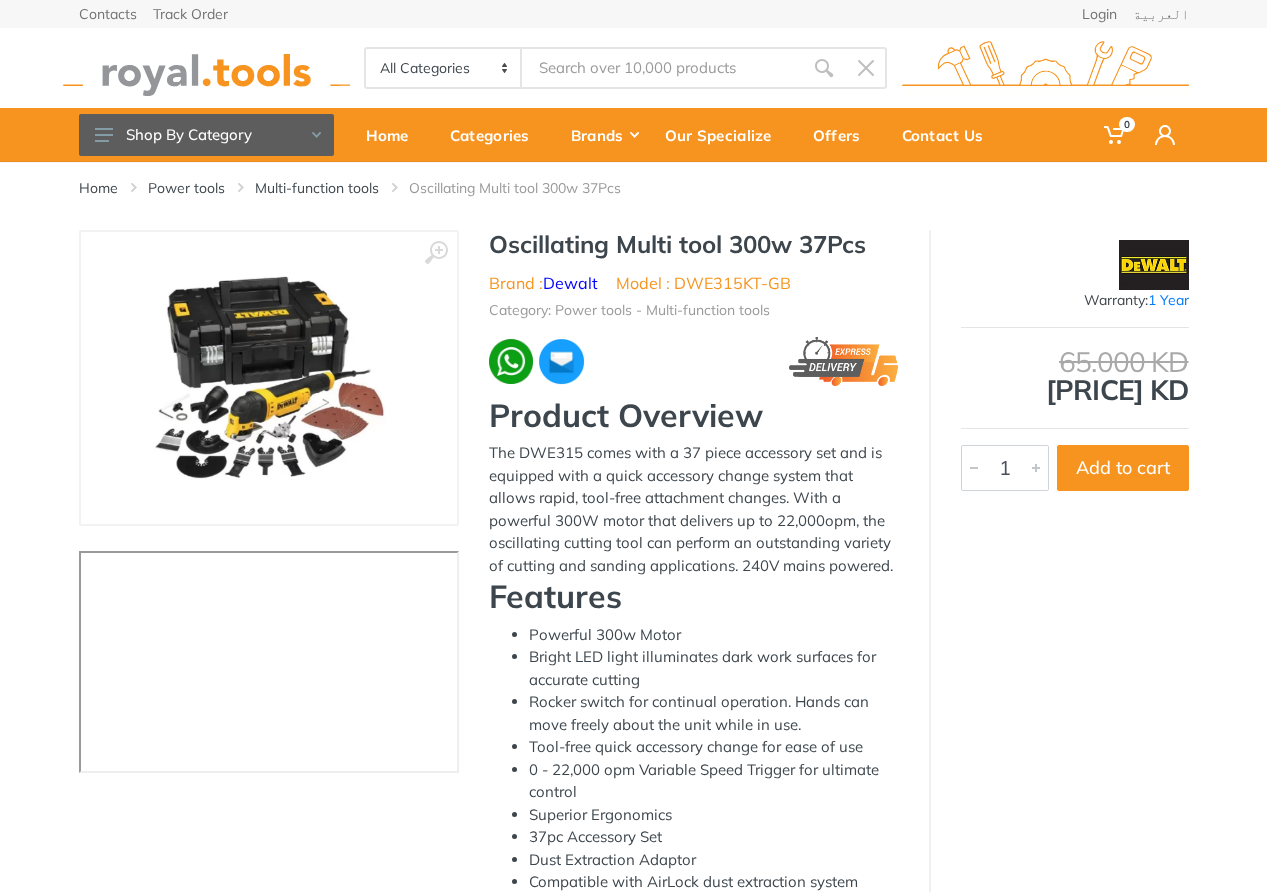 scroll, scrollTop: 0, scrollLeft: 0, axis: both 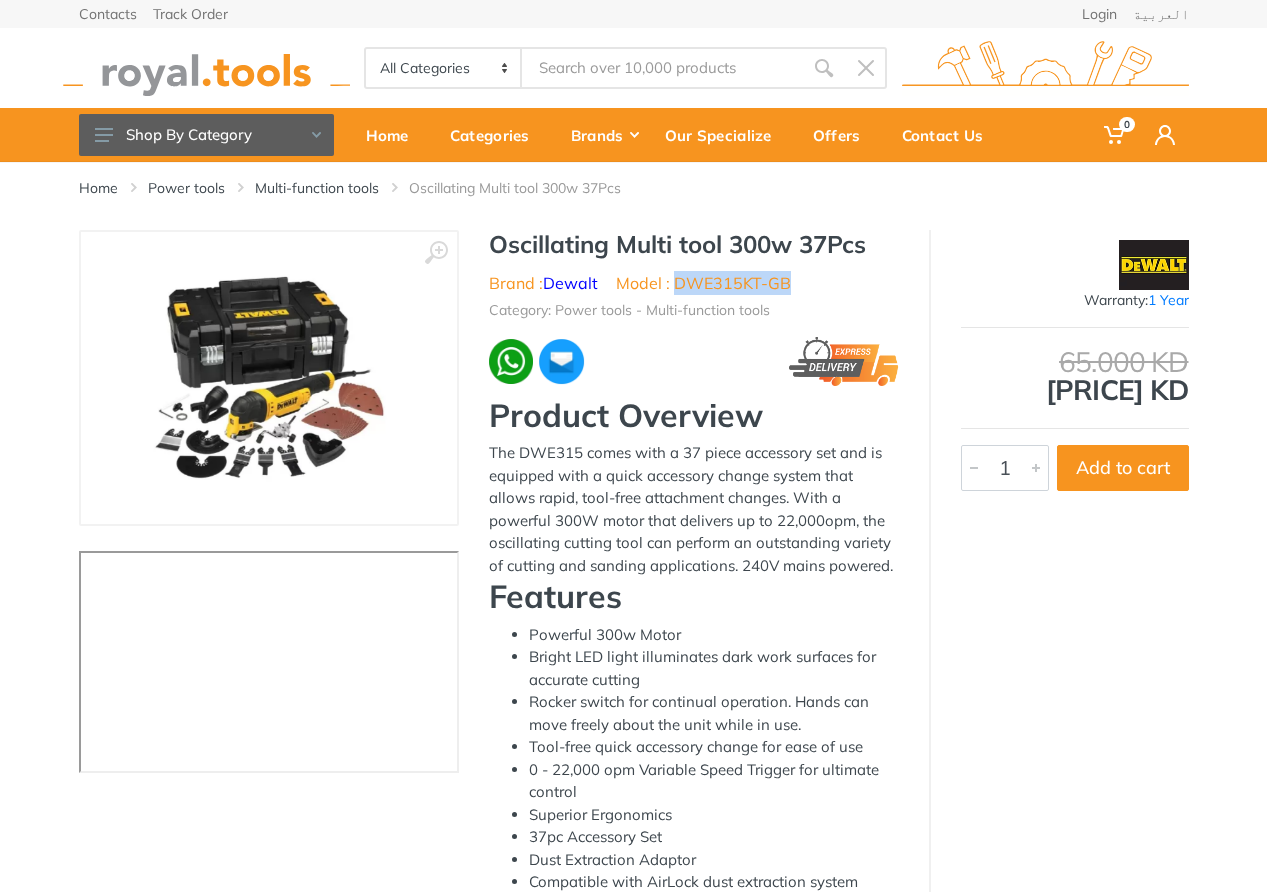 drag, startPoint x: 736, startPoint y: 286, endPoint x: 773, endPoint y: 289, distance: 37.12142 